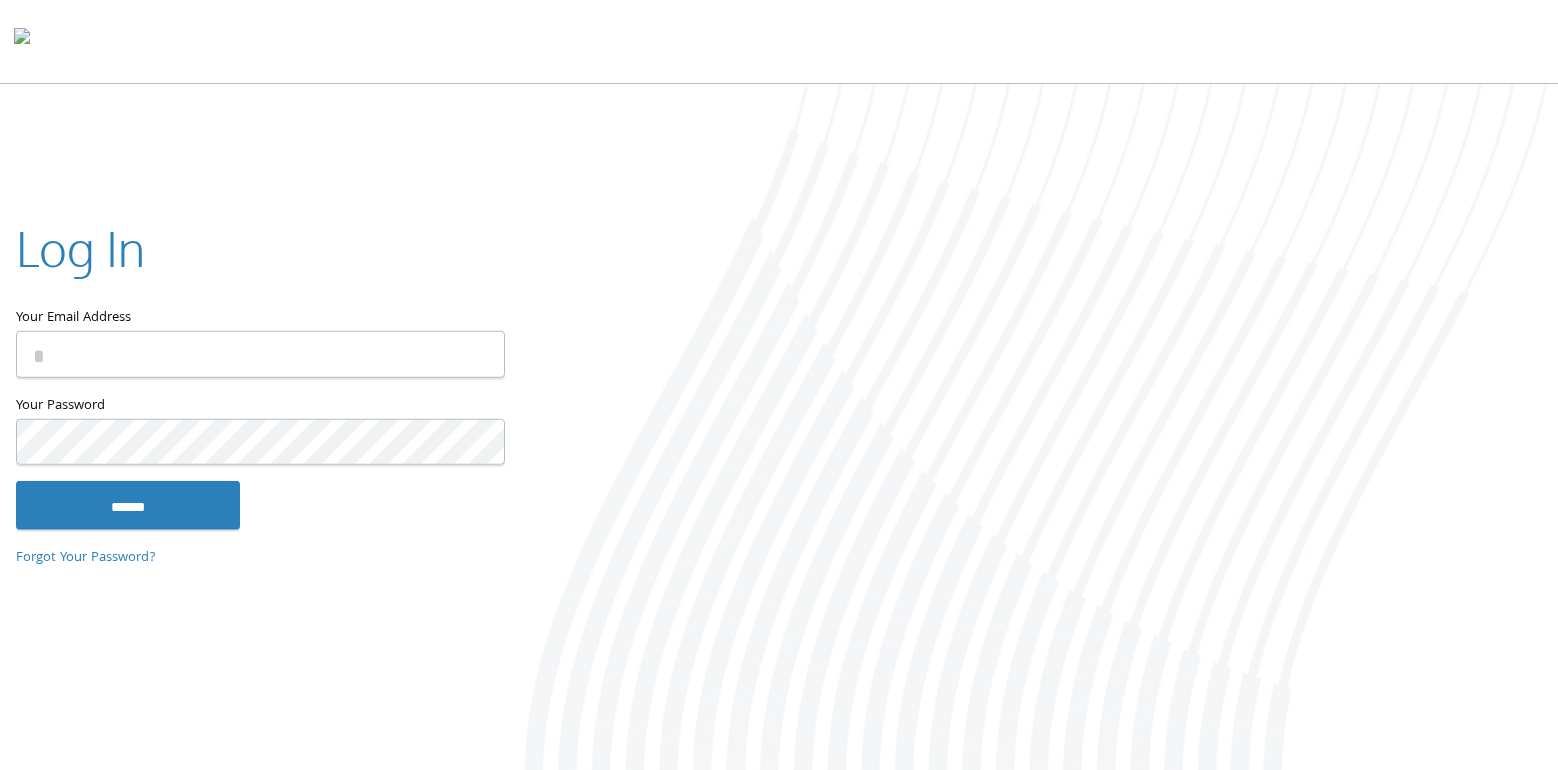 scroll, scrollTop: 0, scrollLeft: 0, axis: both 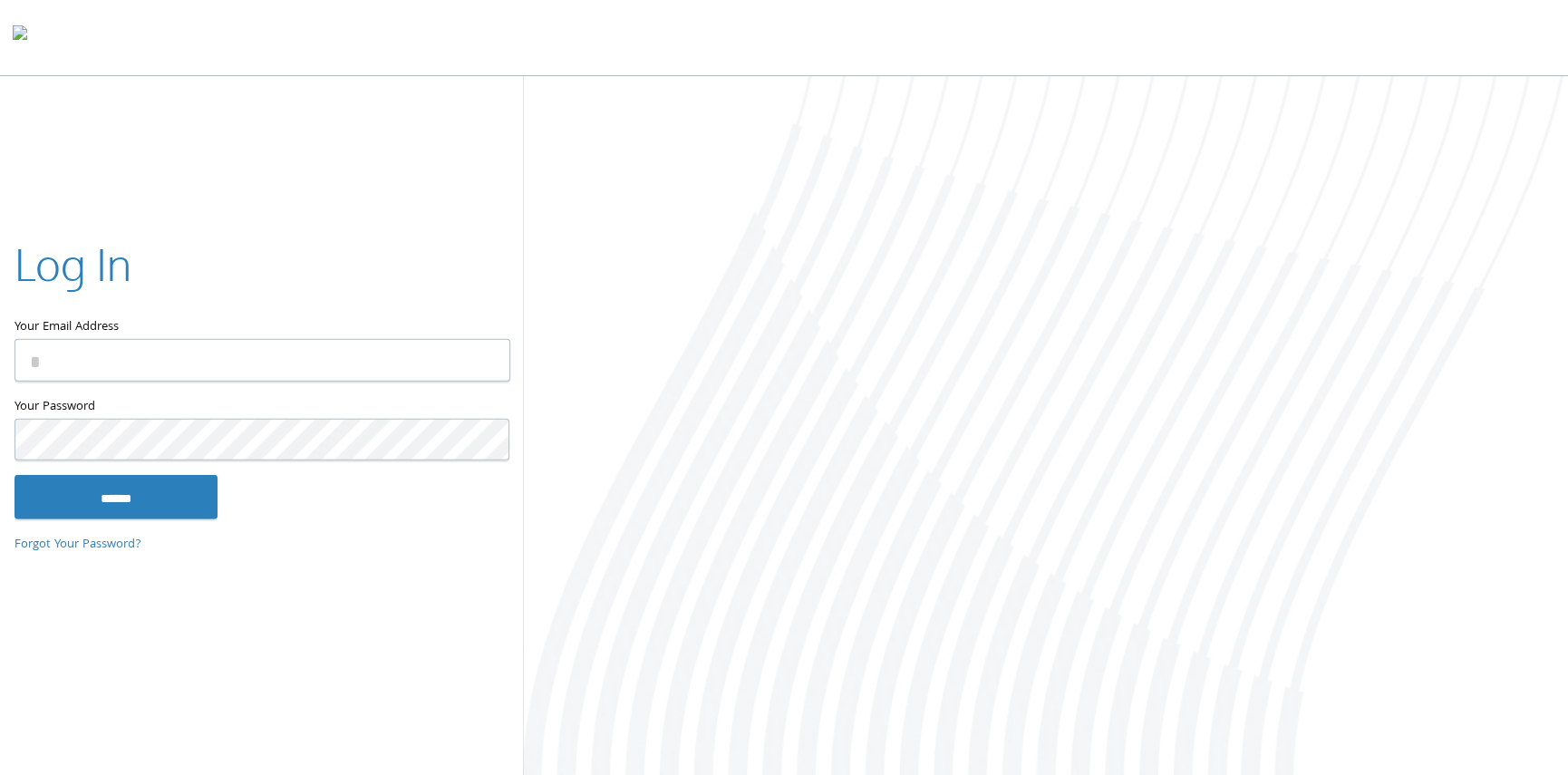 type on "**********" 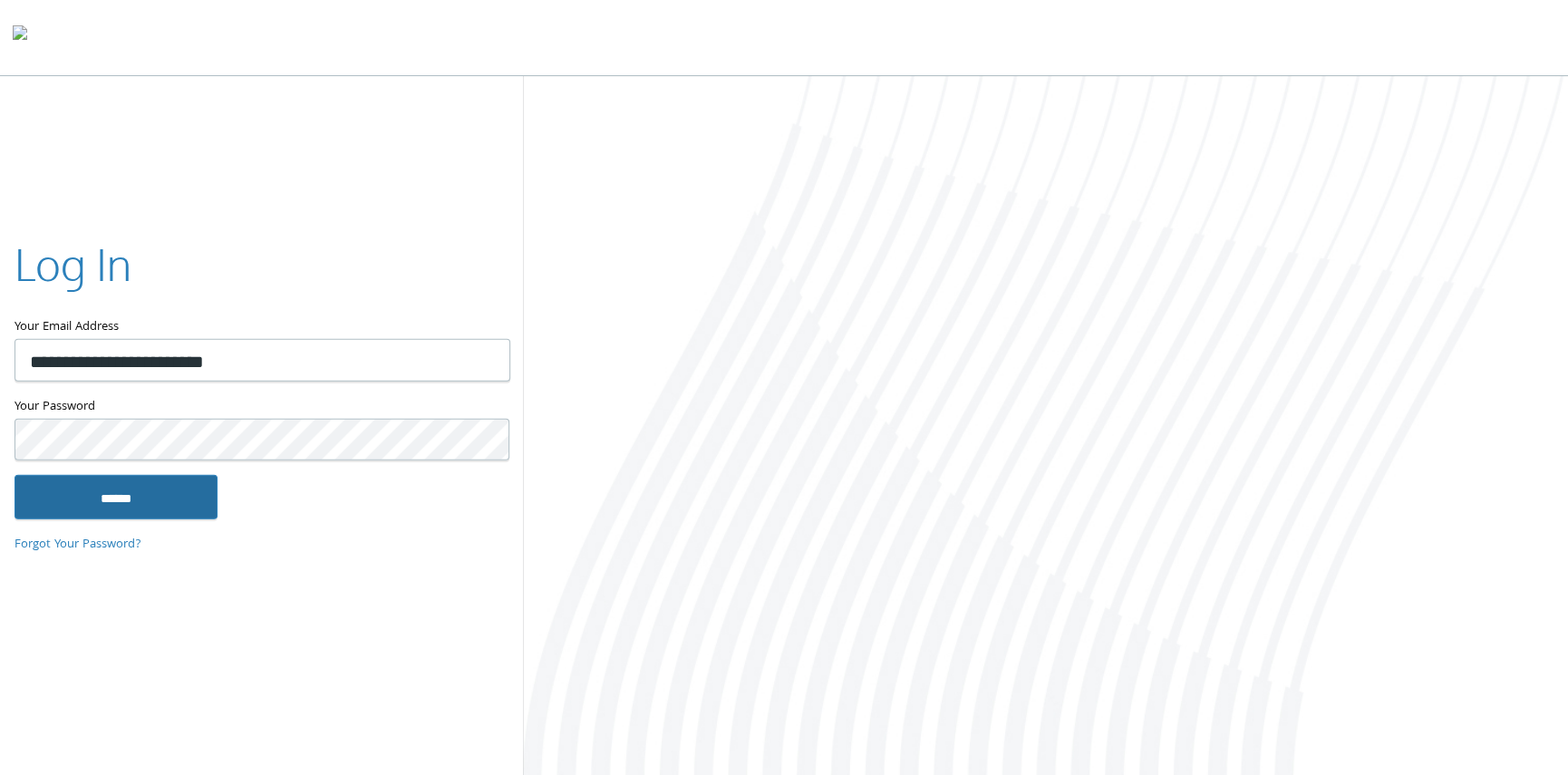 click on "******" at bounding box center (116, 497) 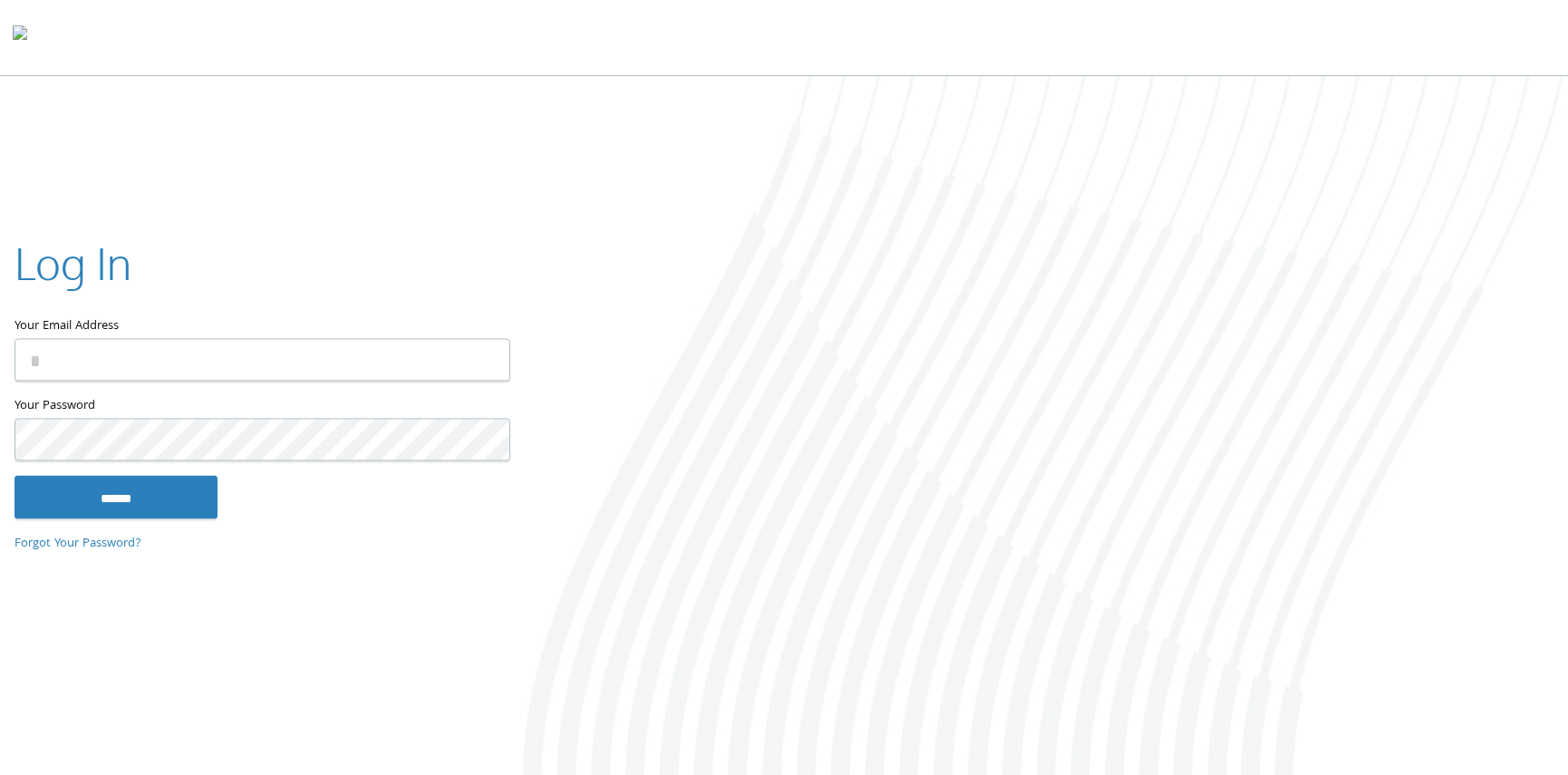 type on "**********" 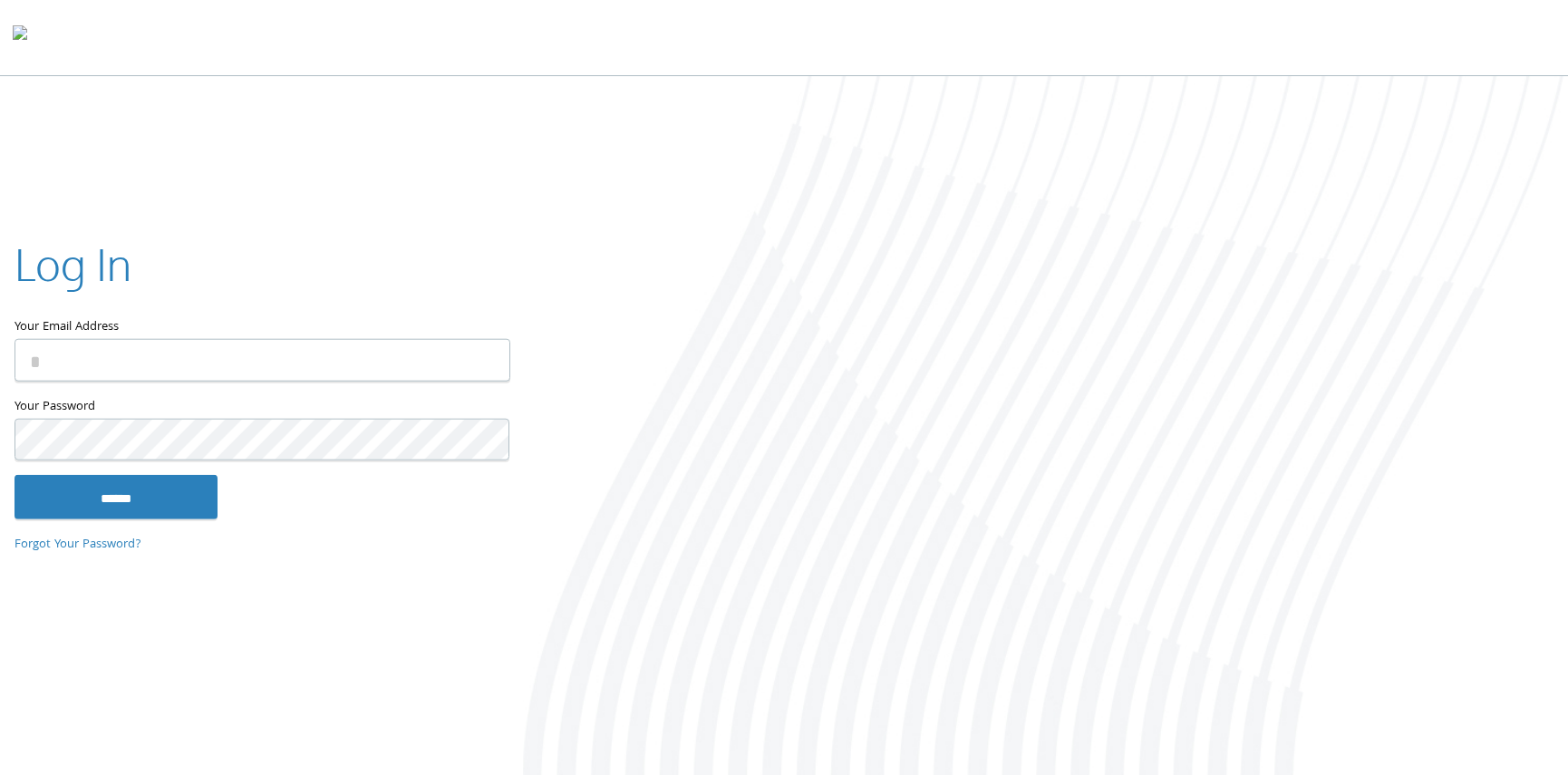 scroll, scrollTop: 0, scrollLeft: 0, axis: both 